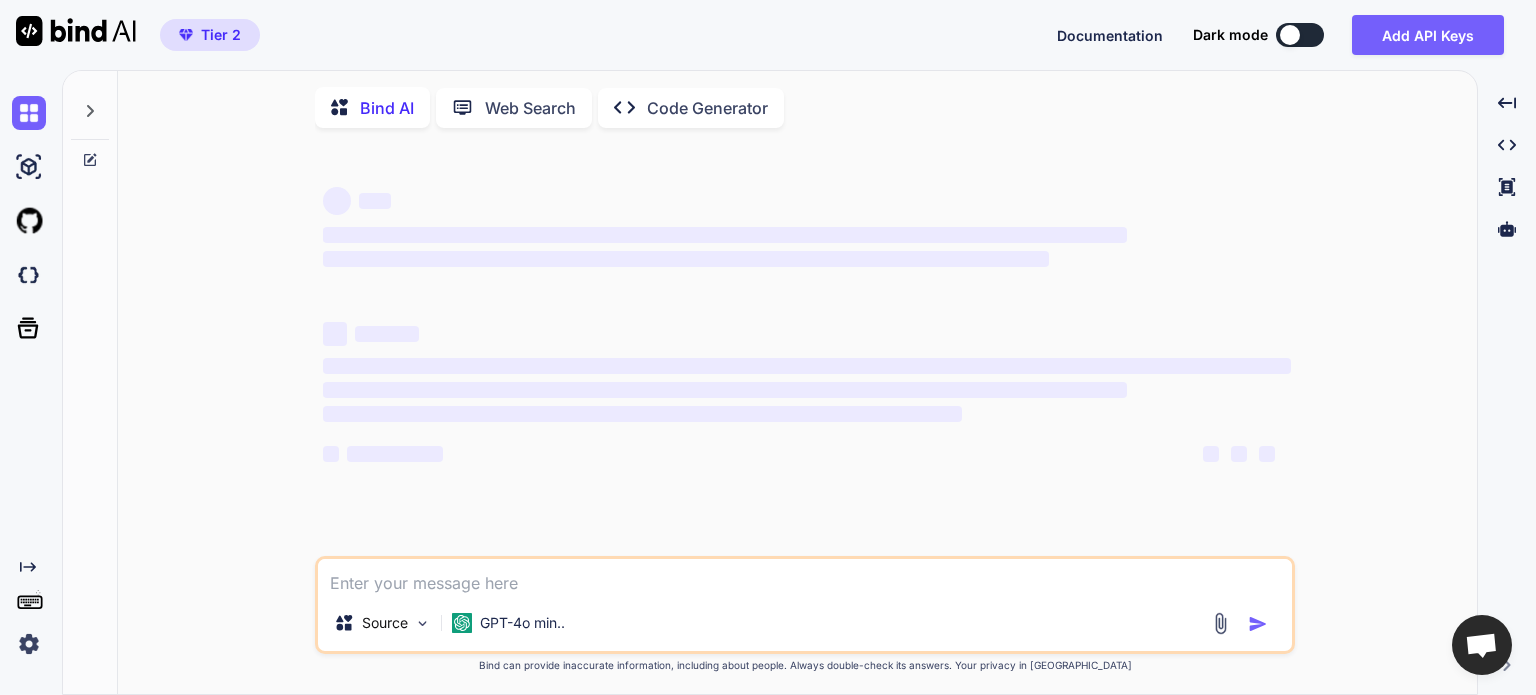 type on "x" 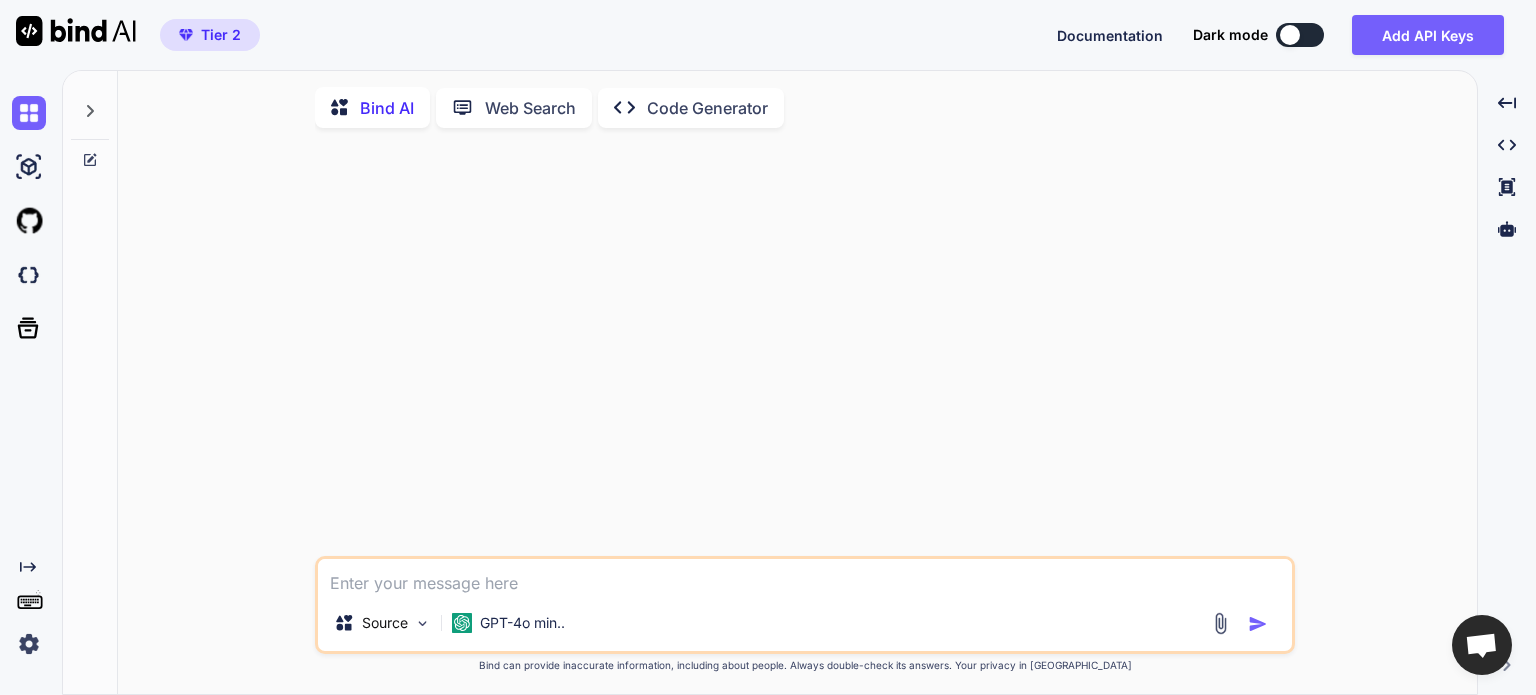 scroll, scrollTop: 0, scrollLeft: 0, axis: both 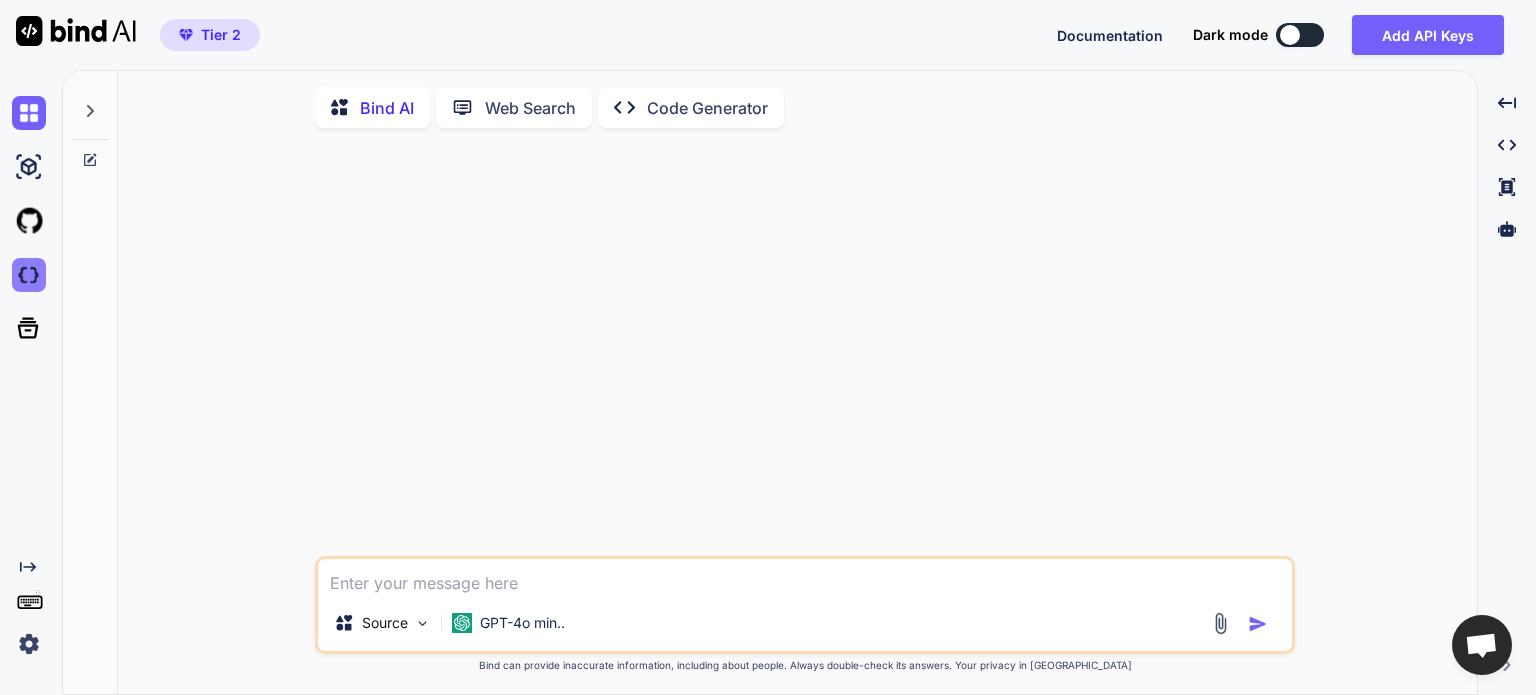 click at bounding box center (29, 275) 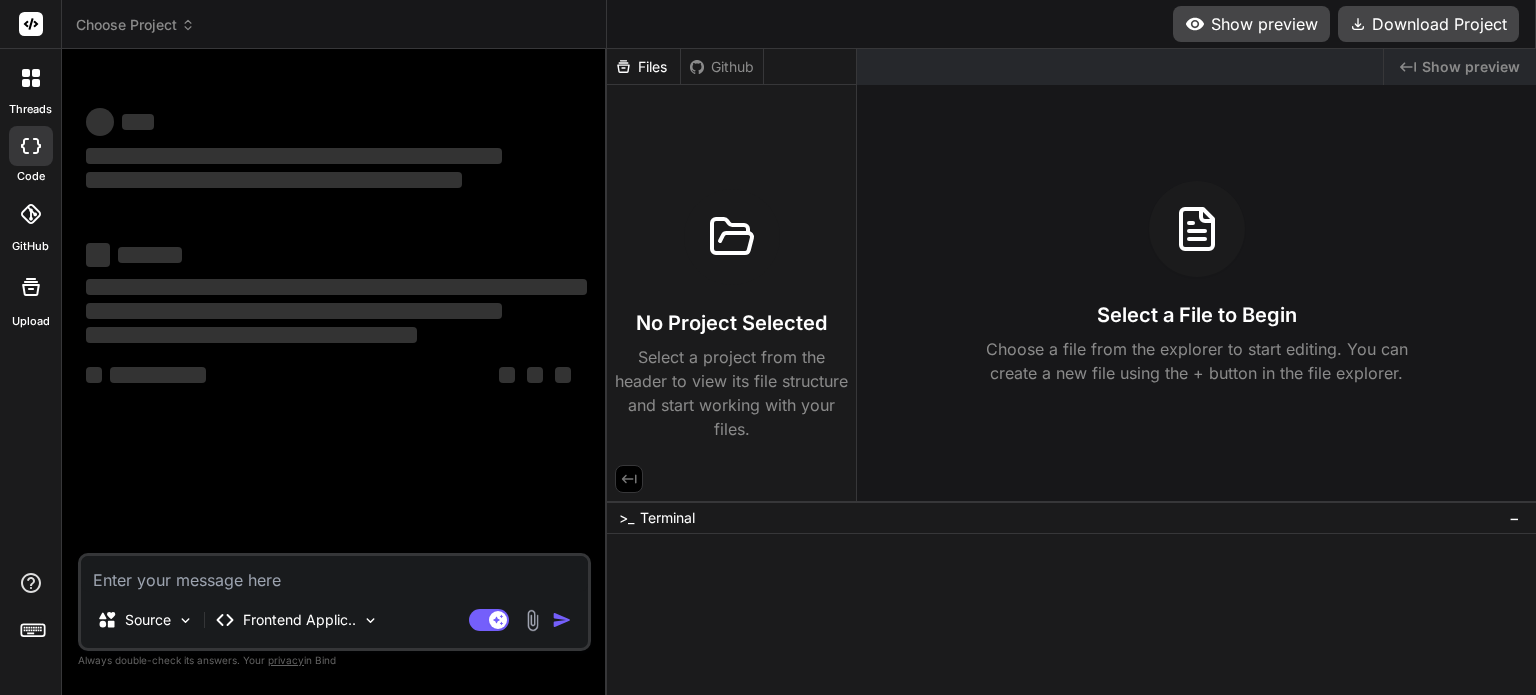 scroll, scrollTop: 0, scrollLeft: 0, axis: both 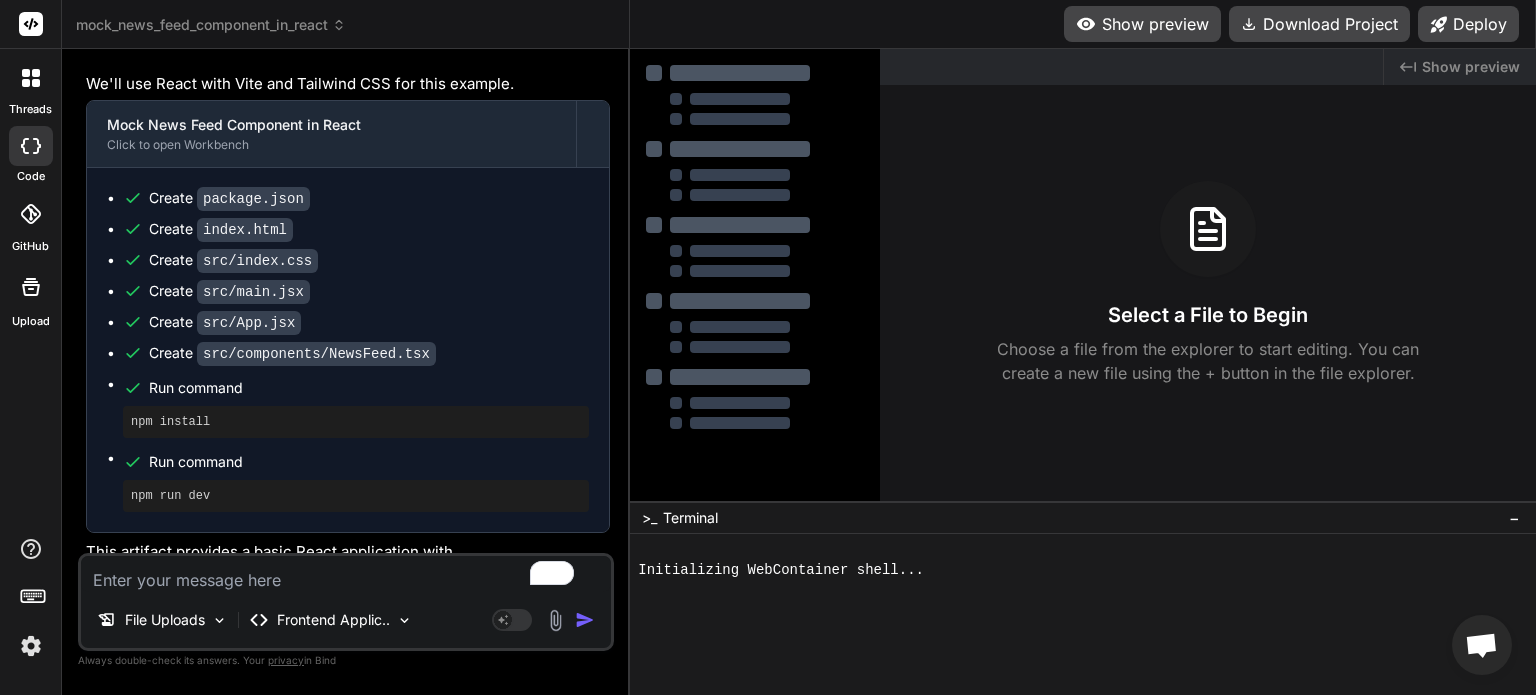 type on "x" 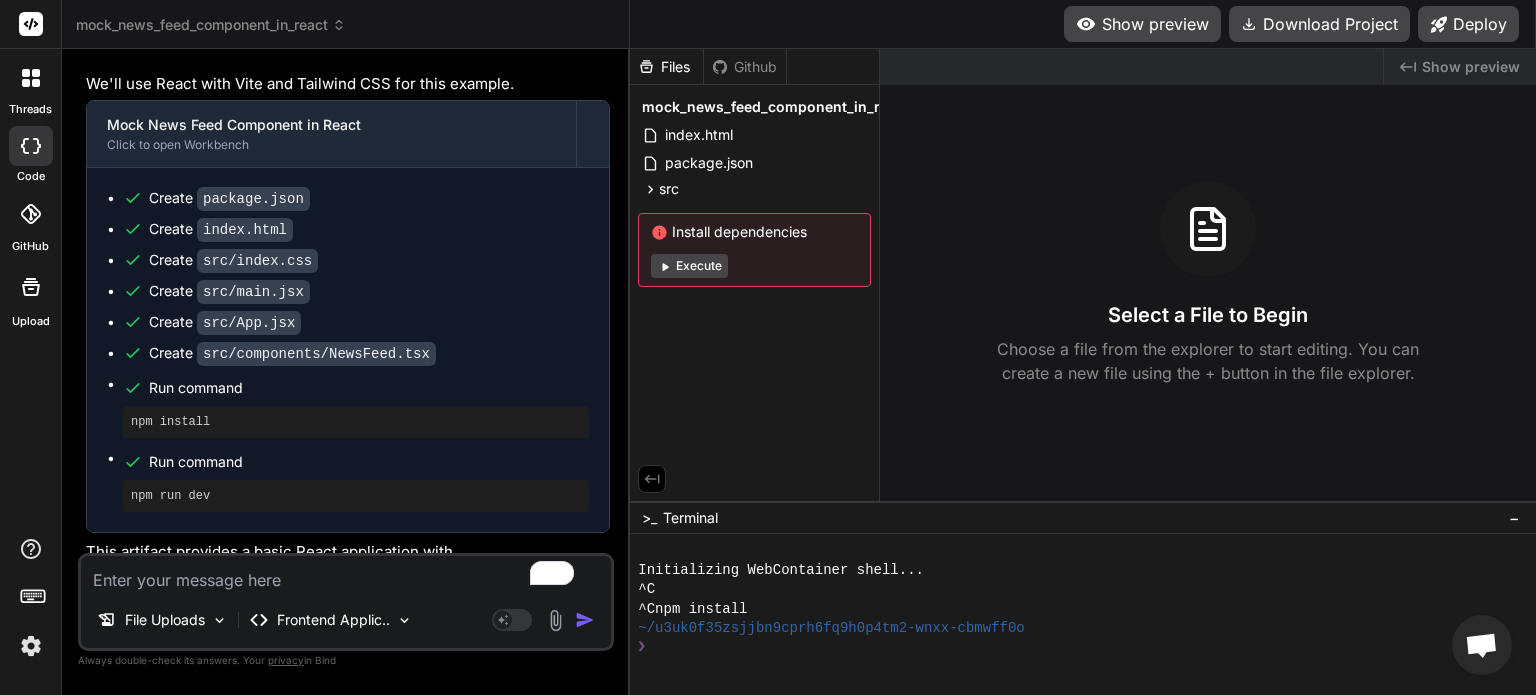 click at bounding box center [346, 574] 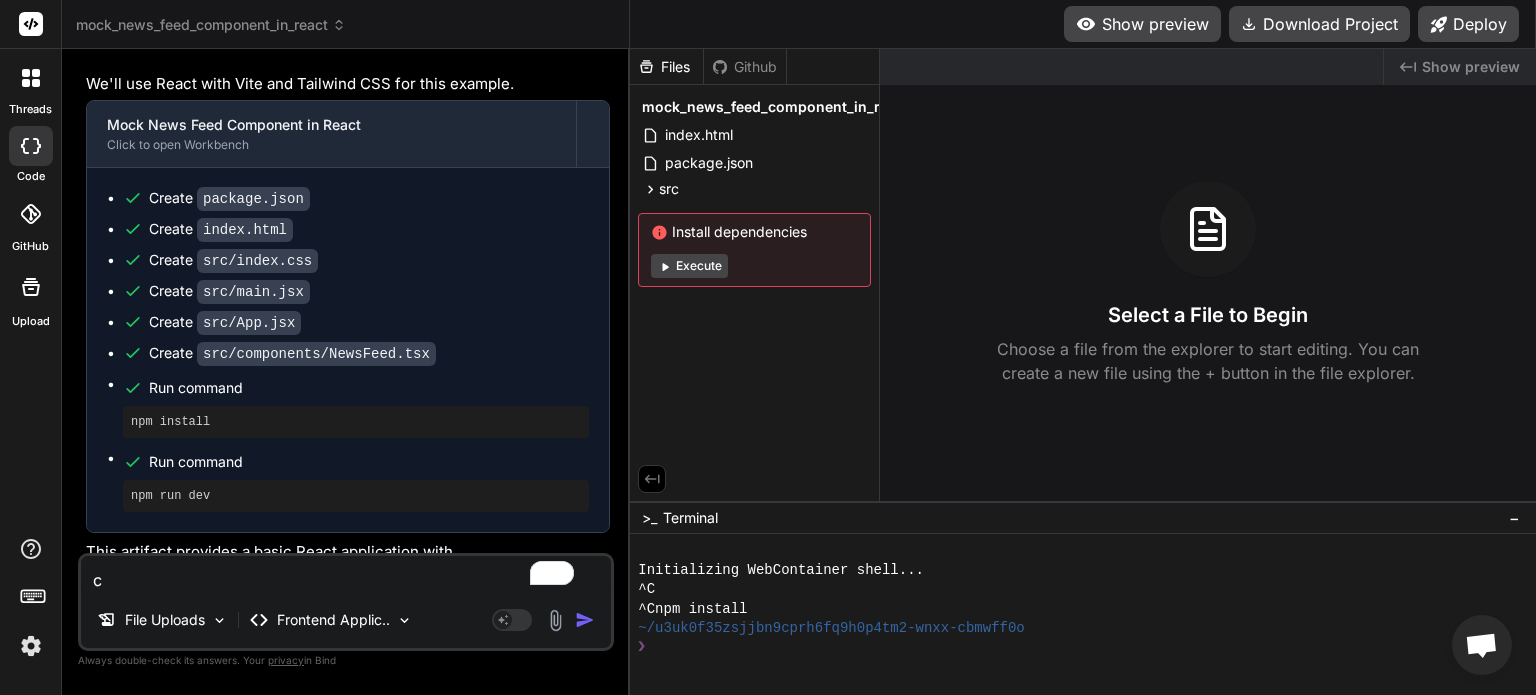 type on "ca" 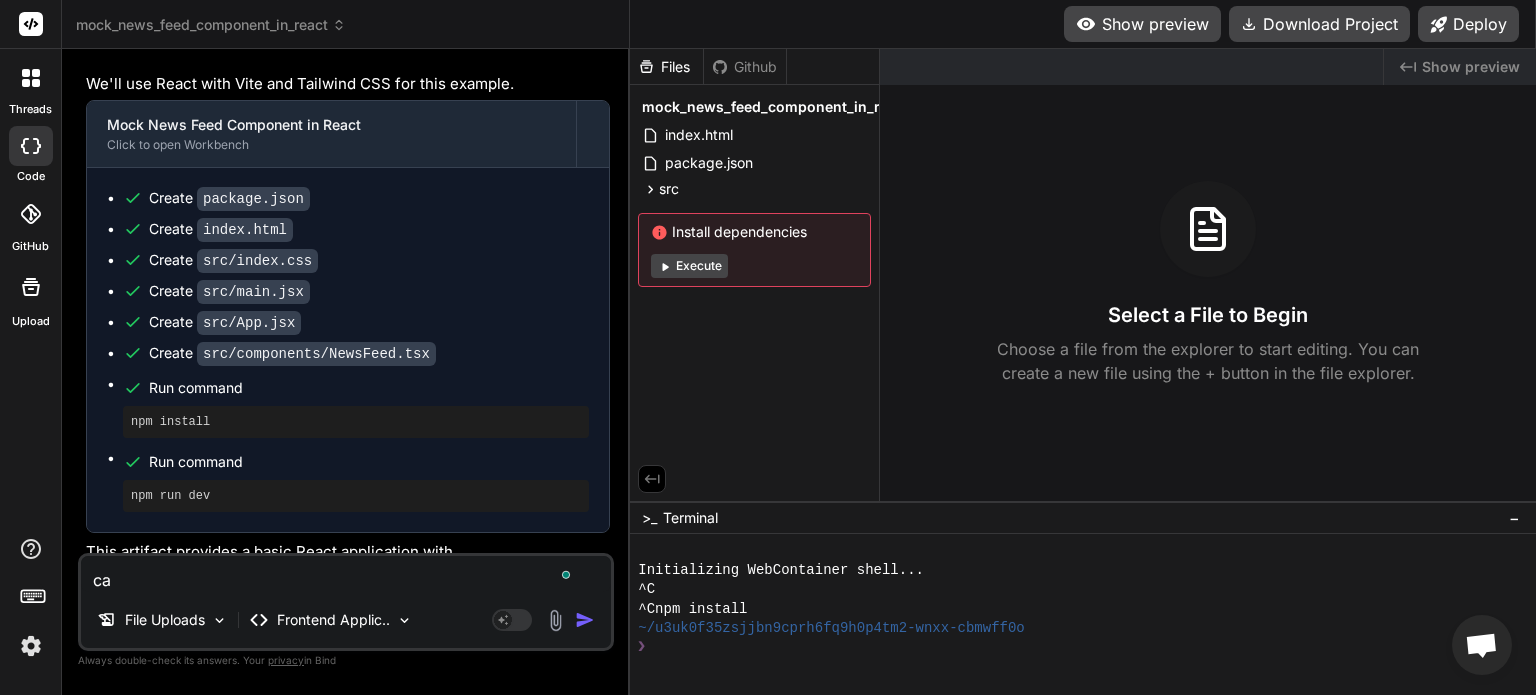 type on "can" 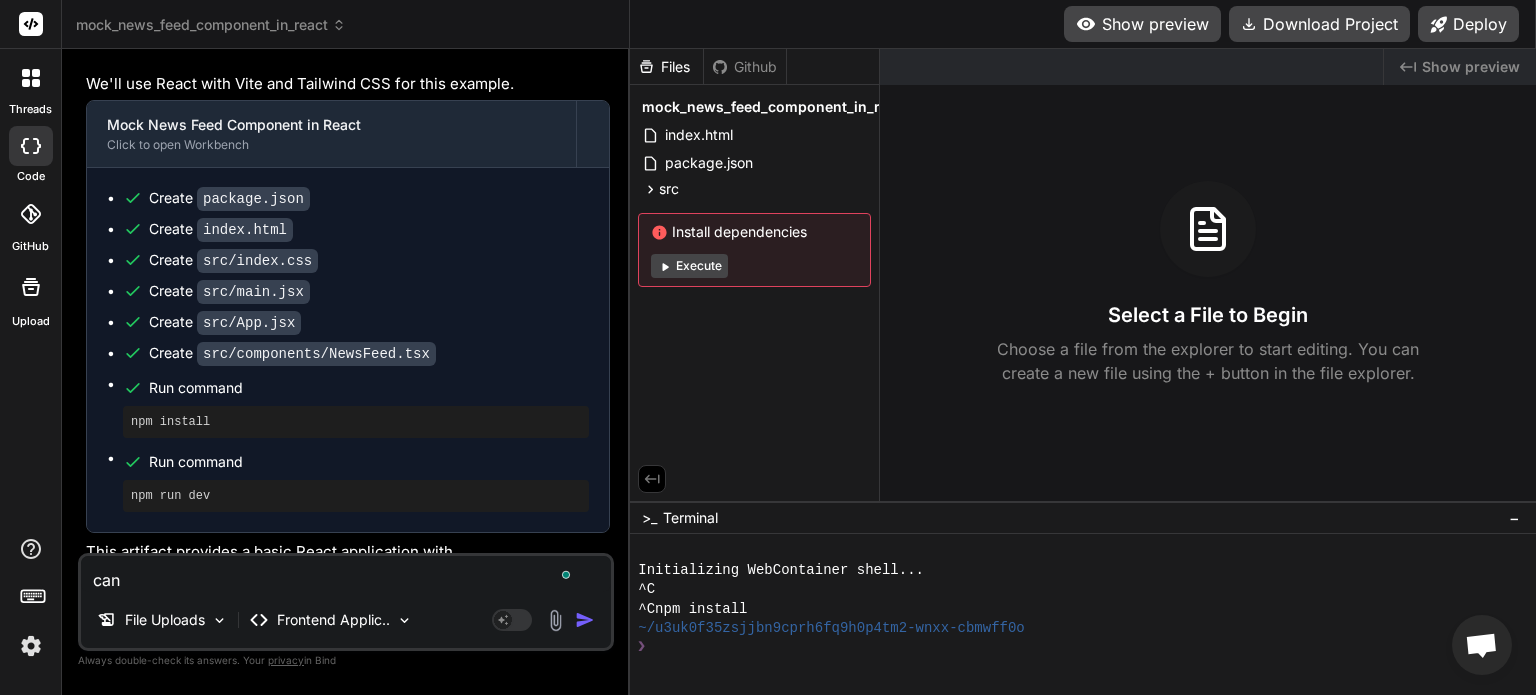 type on "can" 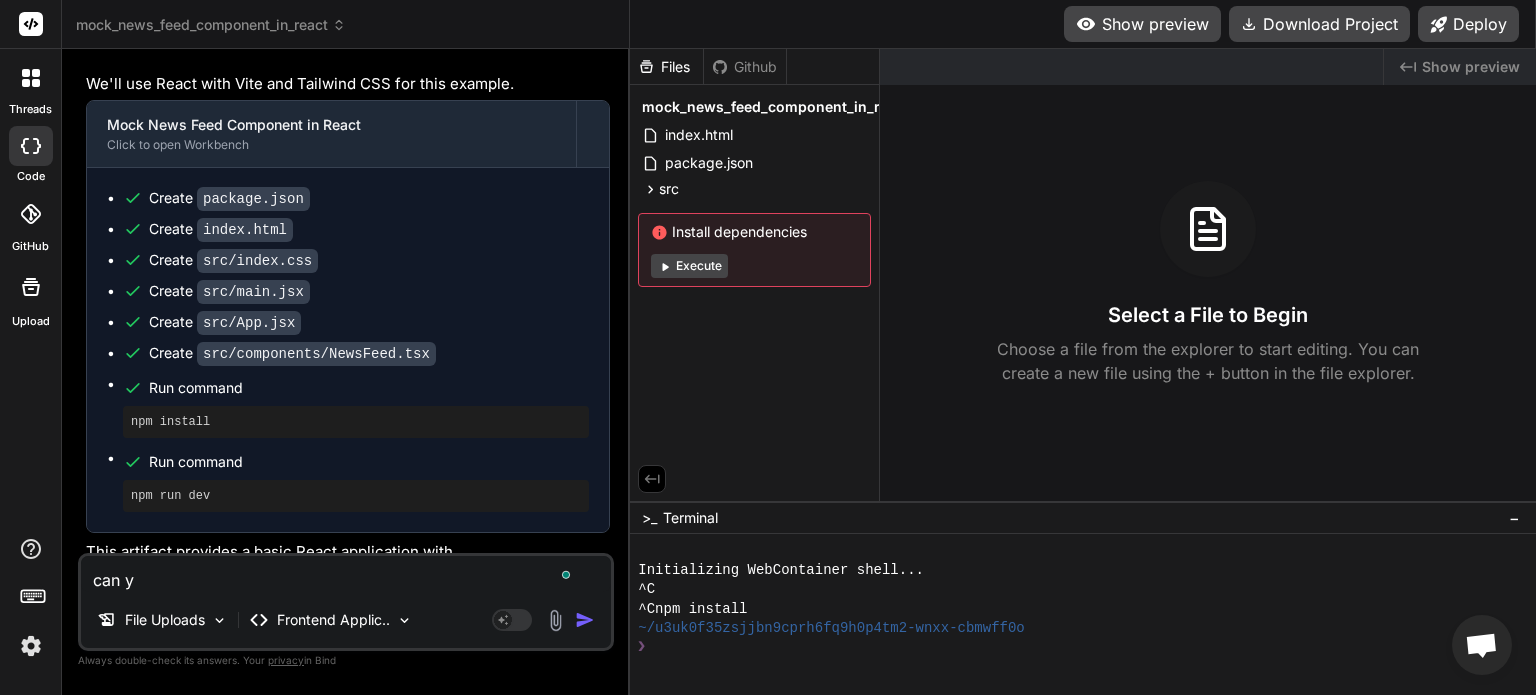 type on "can yo" 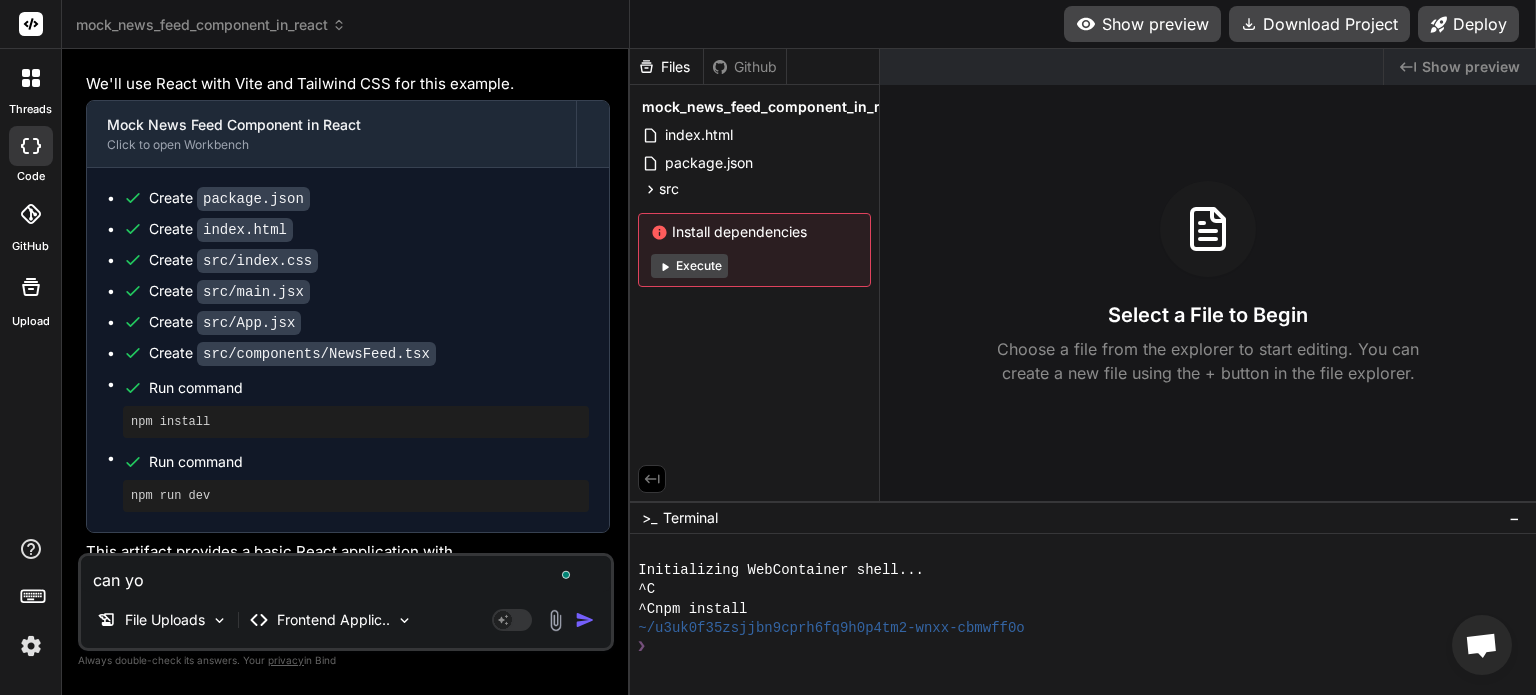 type on "can you" 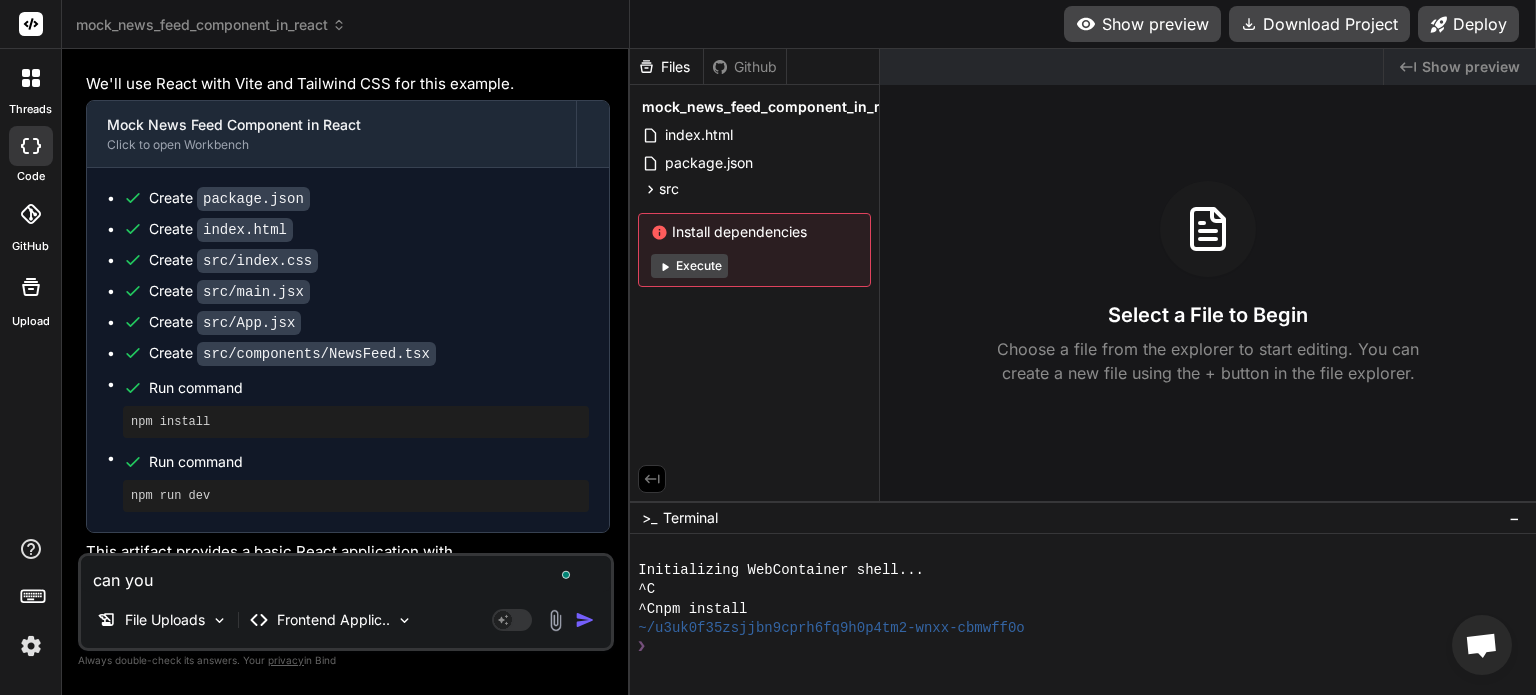 type on "can you" 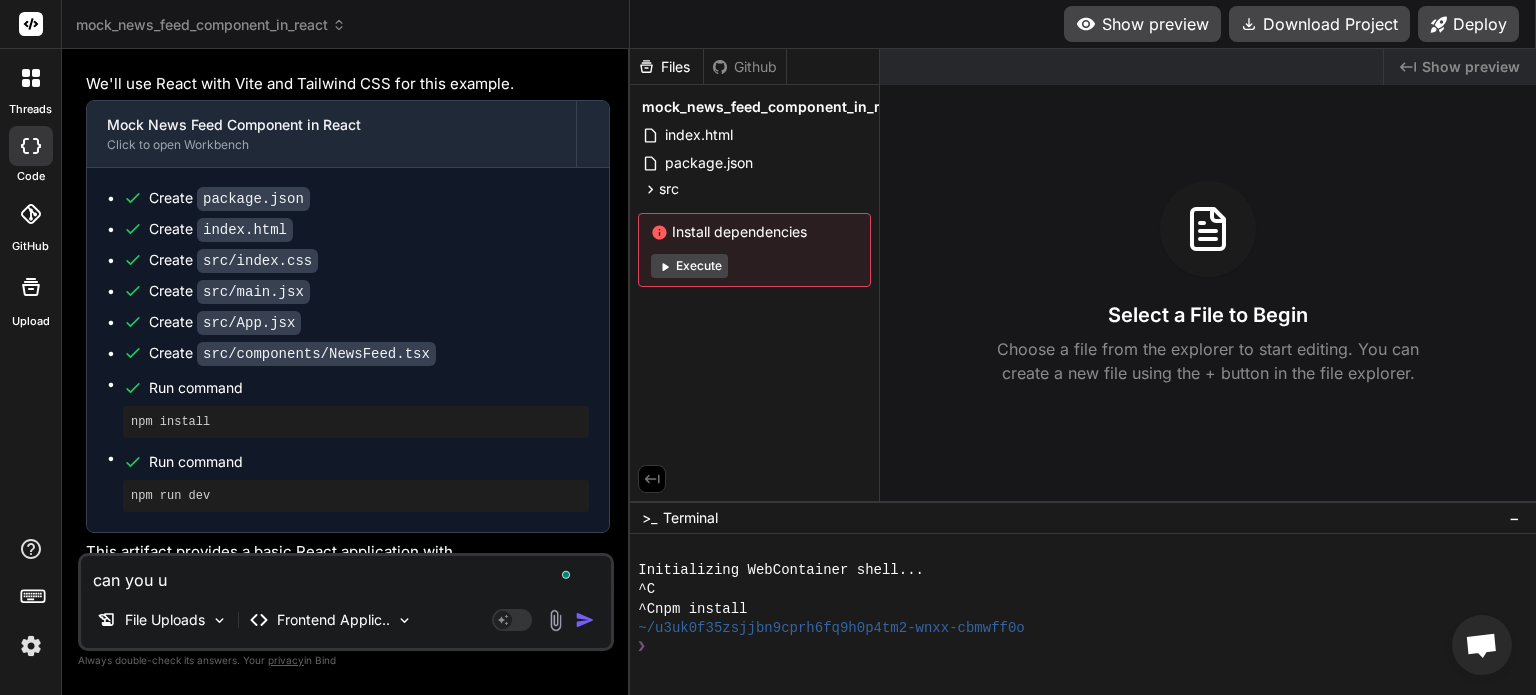 type on "can you us" 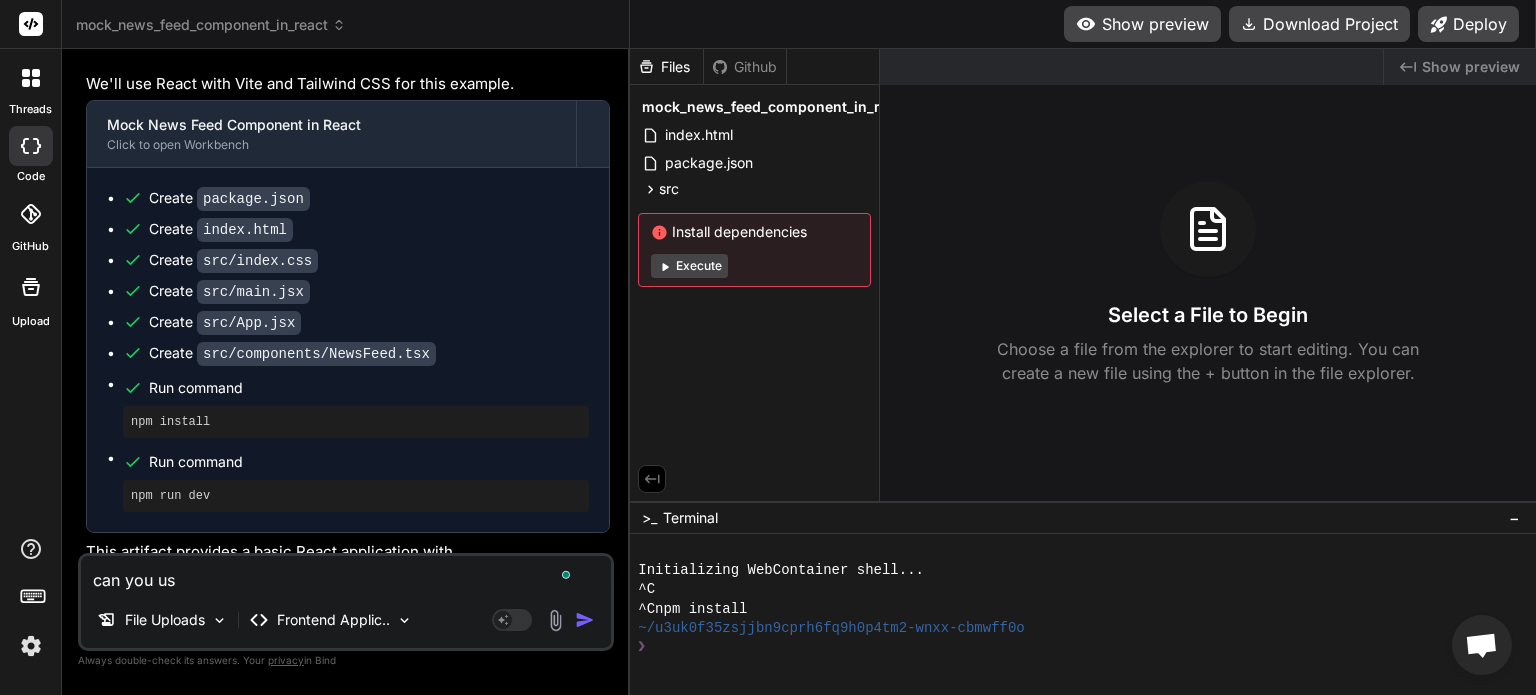 type on "can you use" 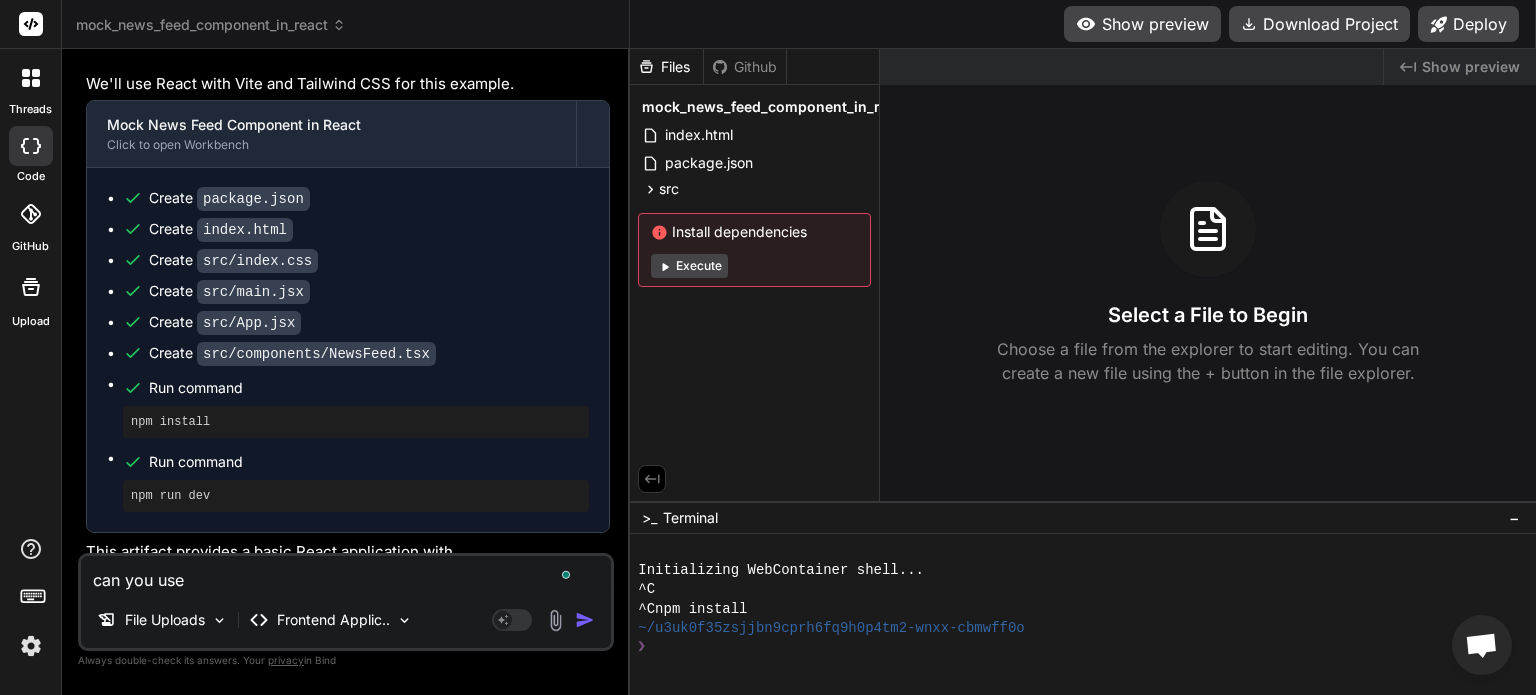 type on "can you use" 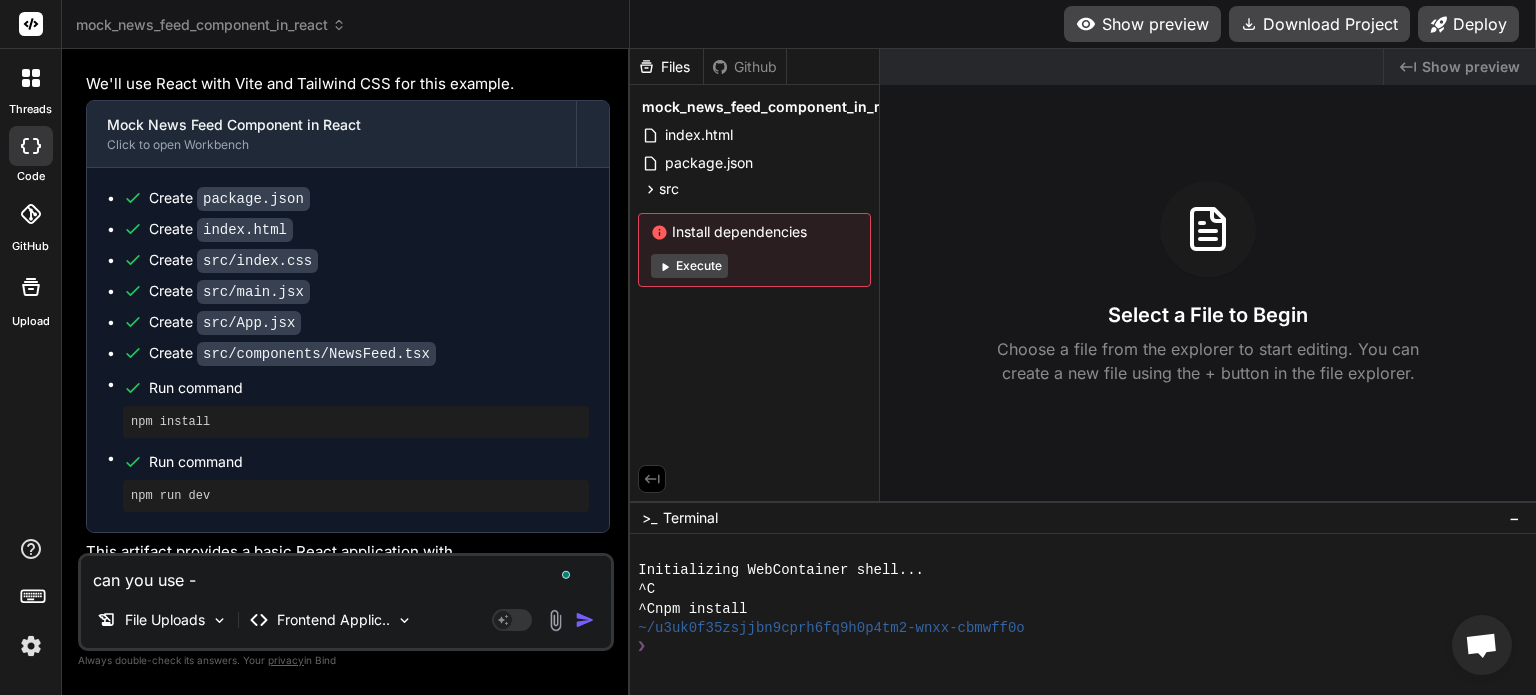 type on "can you use -" 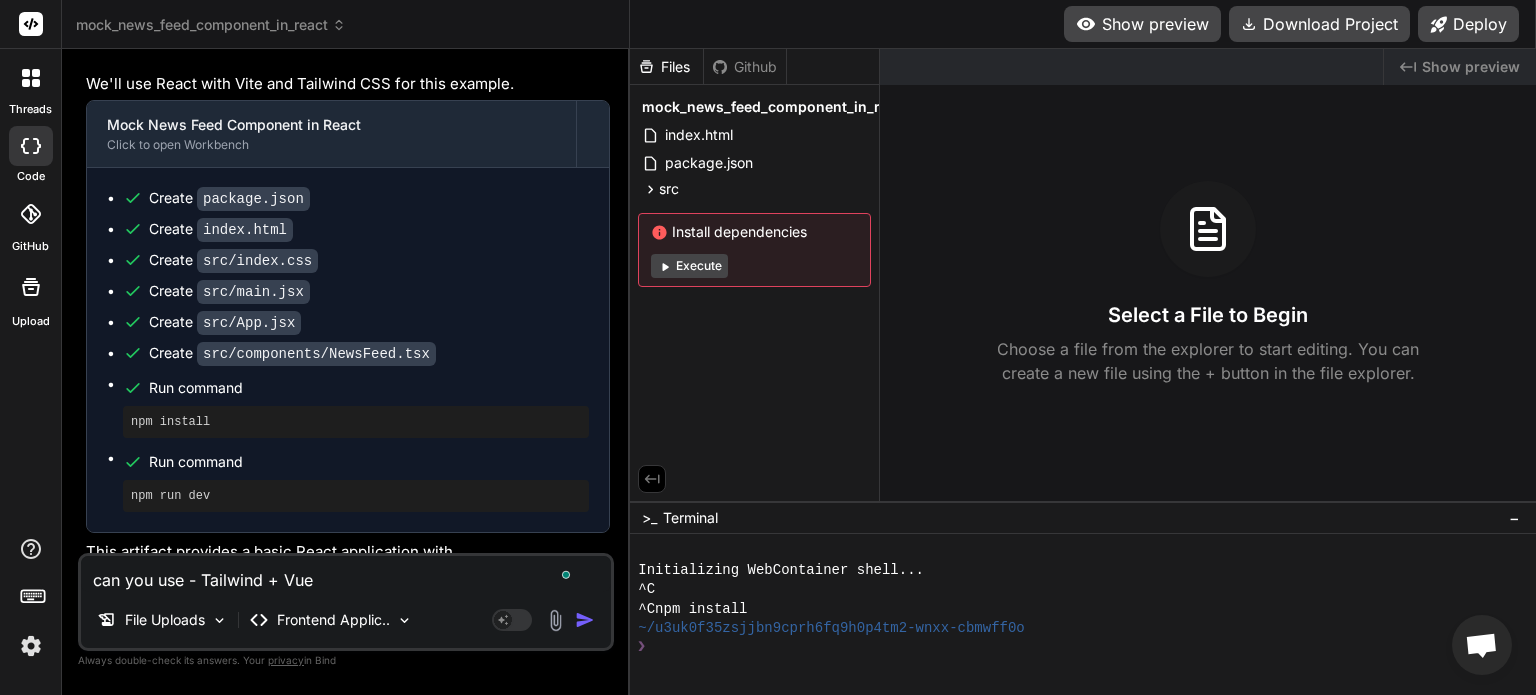 type on "can you use - Tailwind + Vue?" 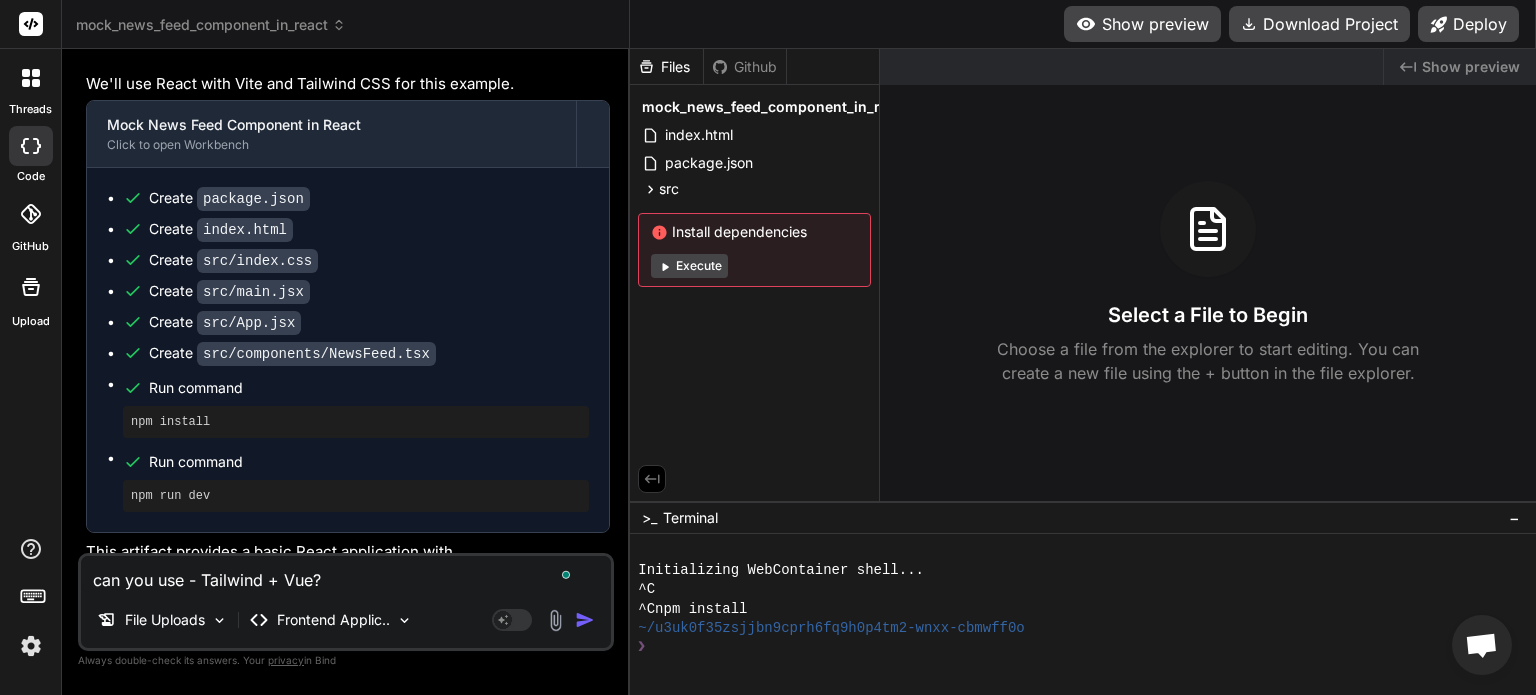 type on "x" 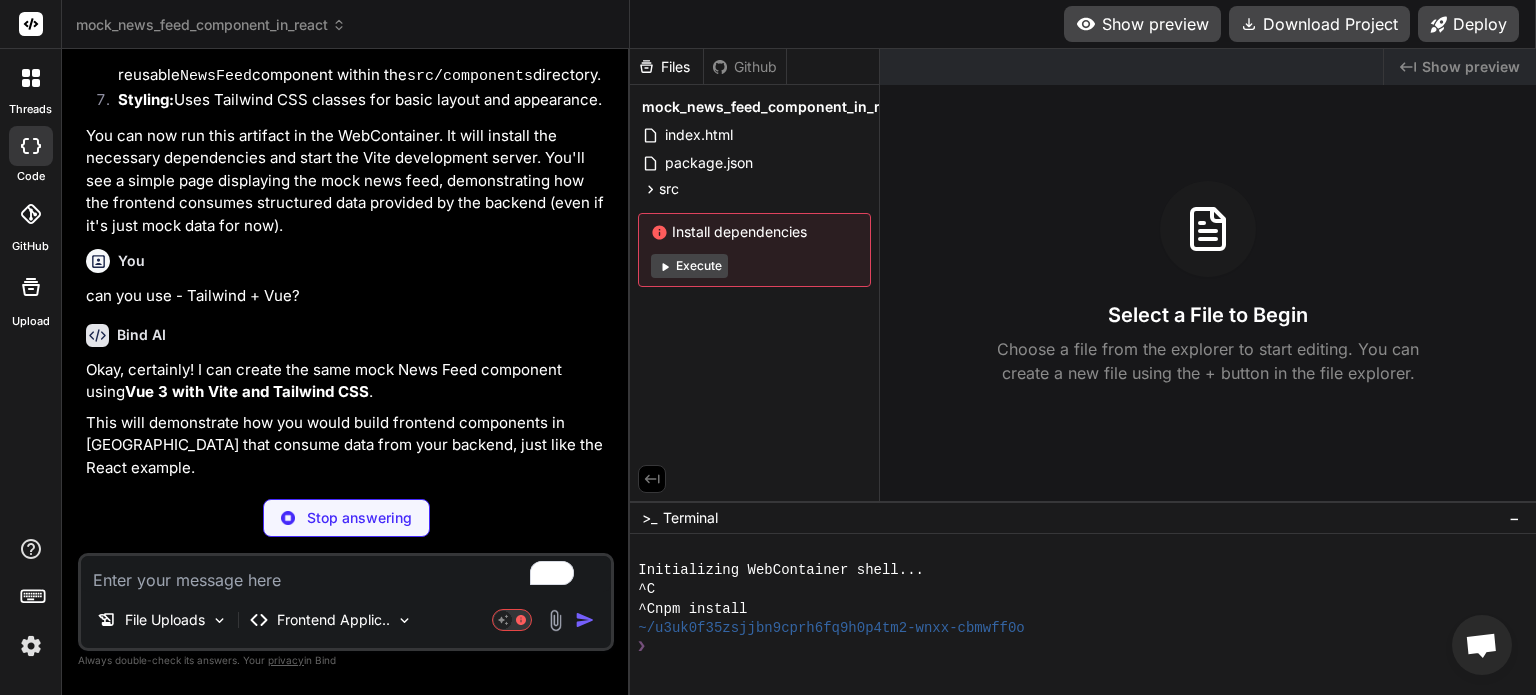 scroll, scrollTop: 13557, scrollLeft: 0, axis: vertical 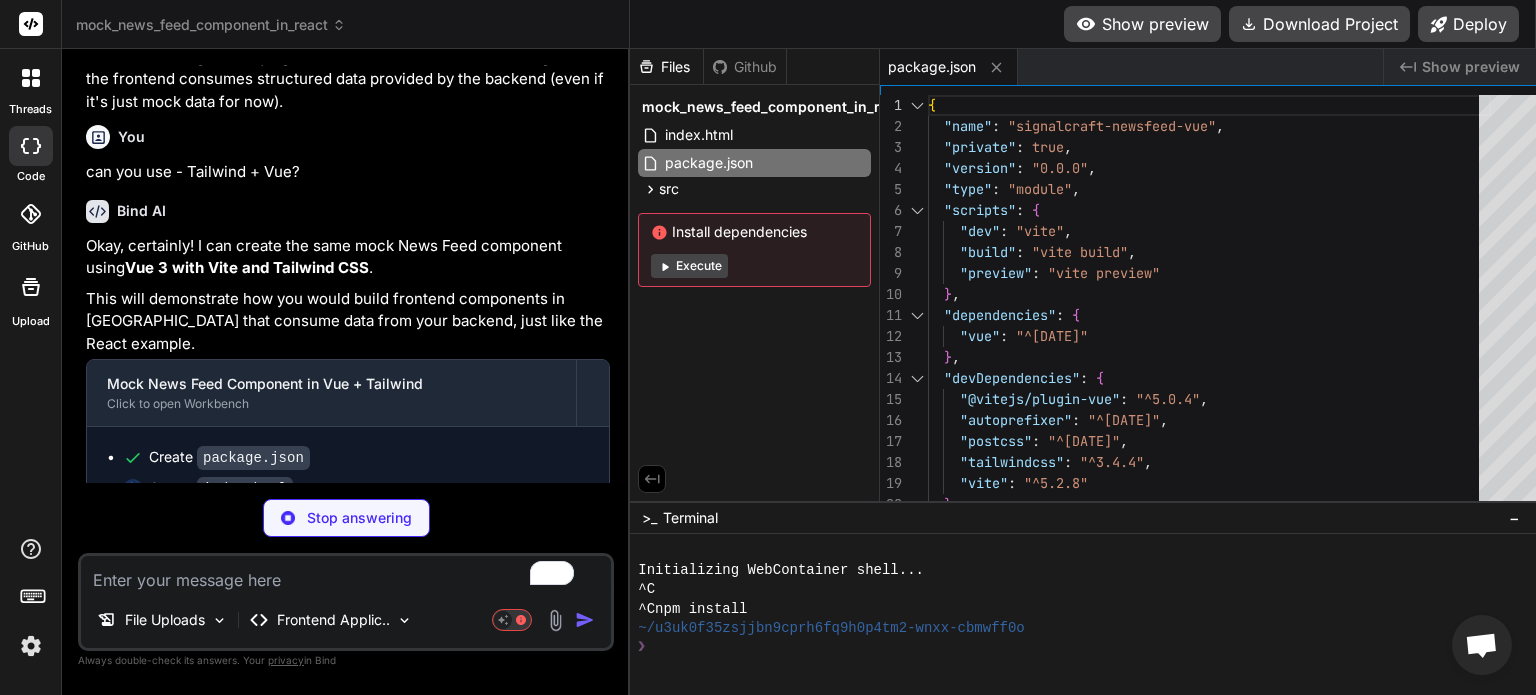 type on "x" 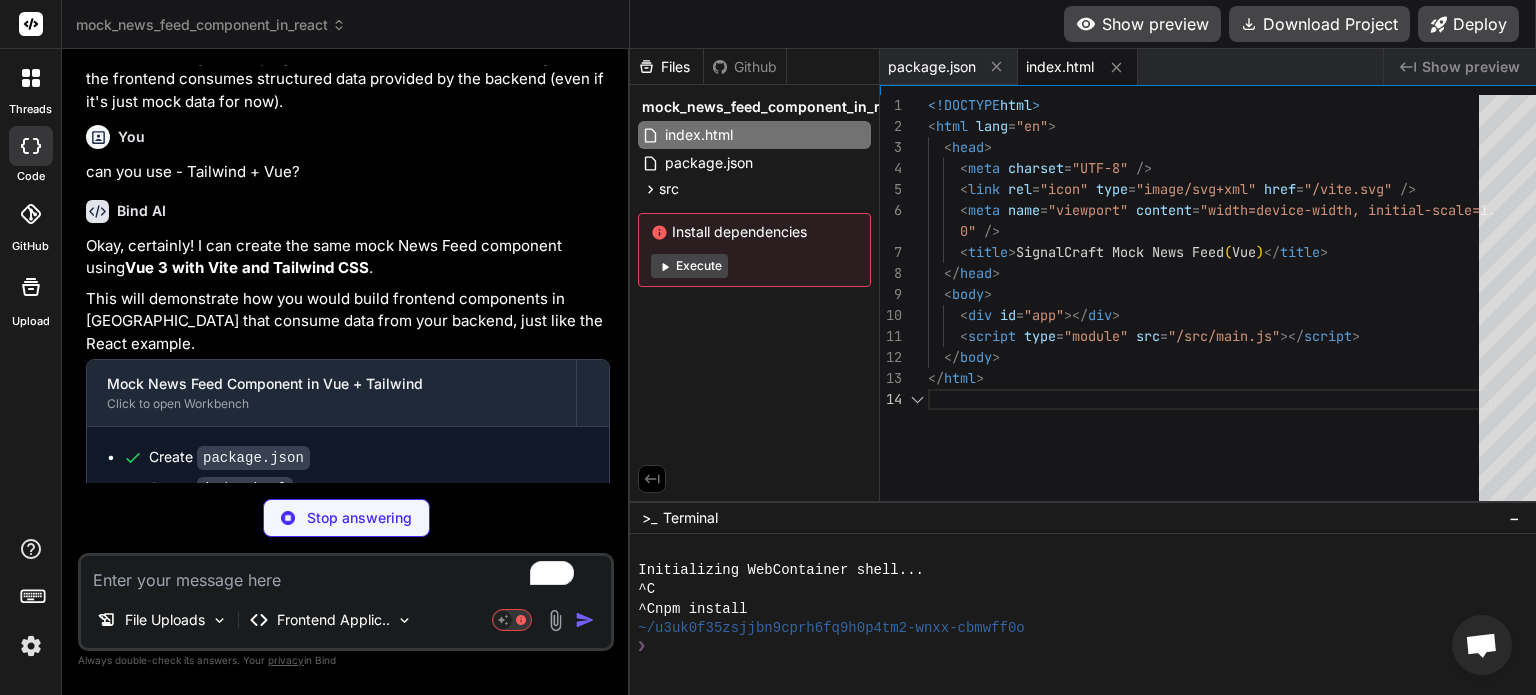 type on "x" 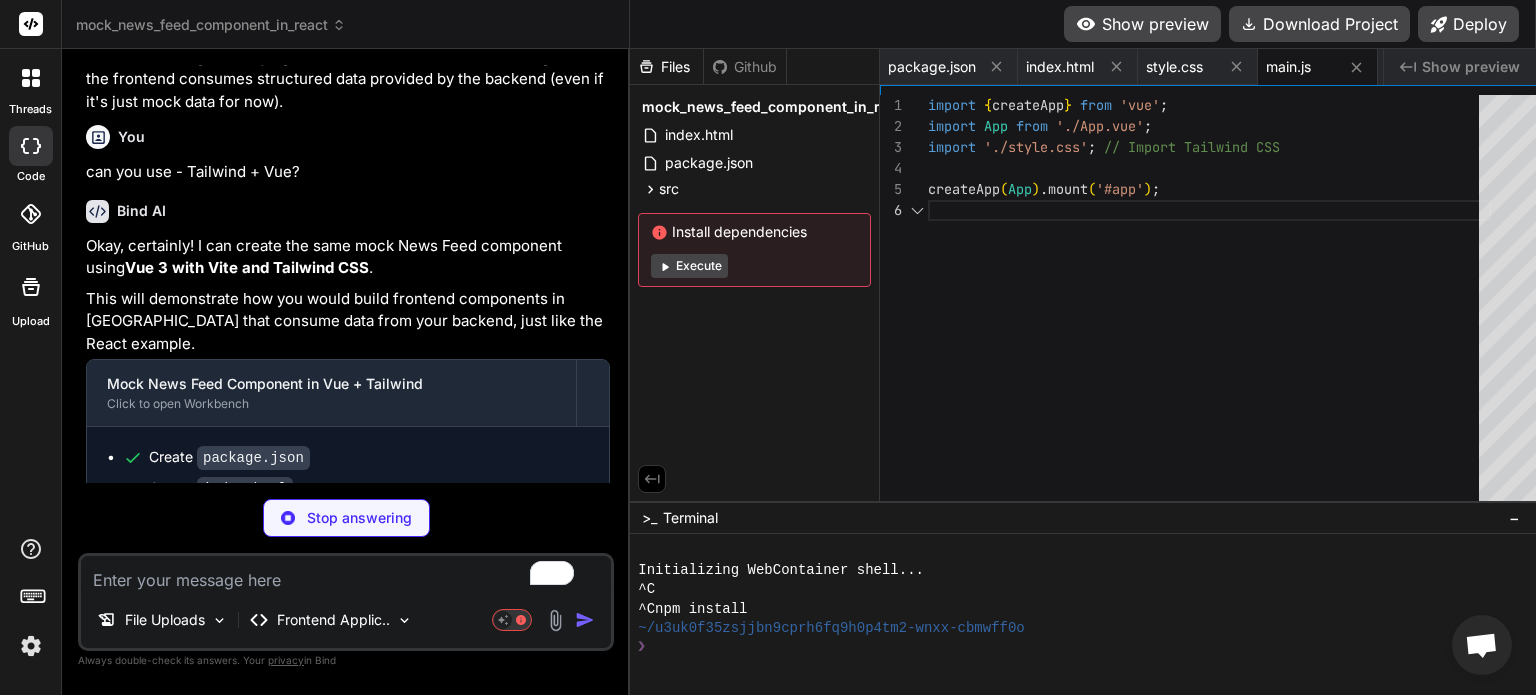 type on "x" 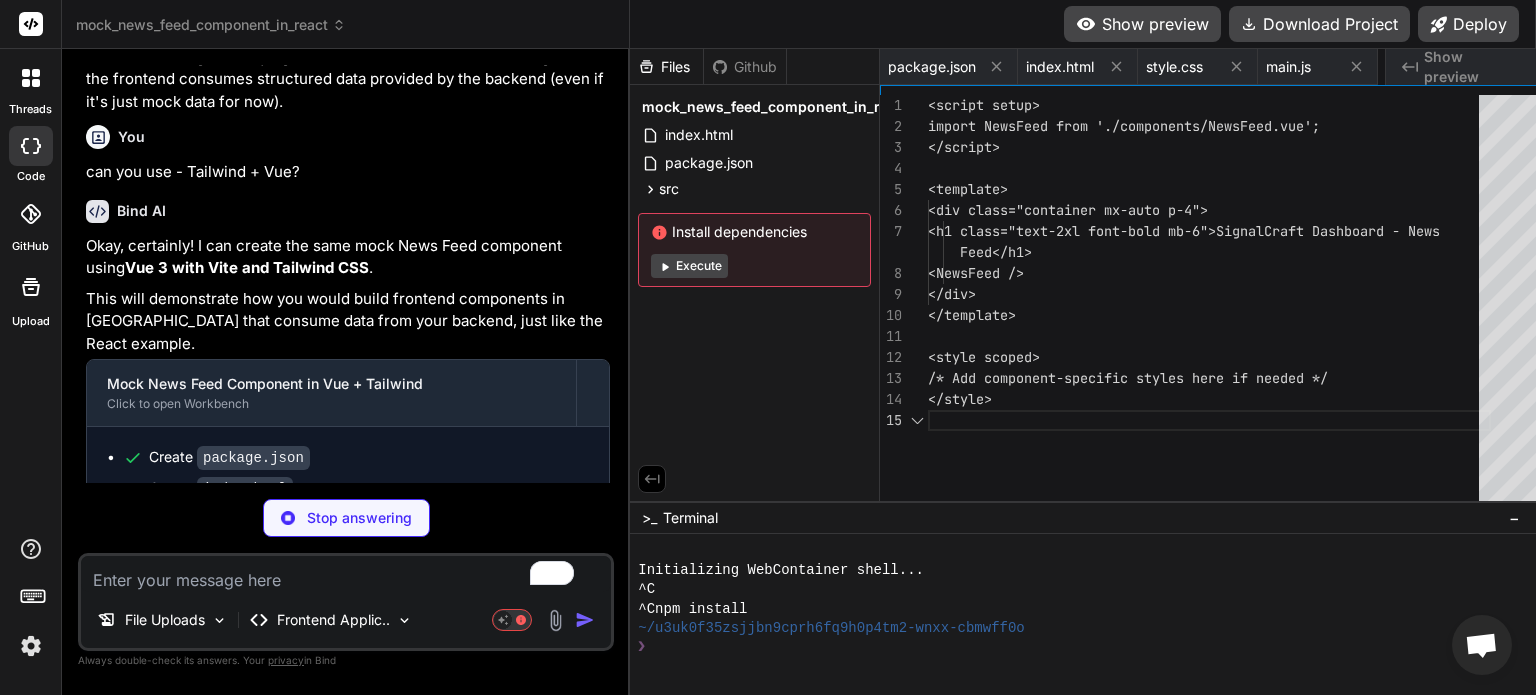 scroll, scrollTop: 0, scrollLeft: 90, axis: horizontal 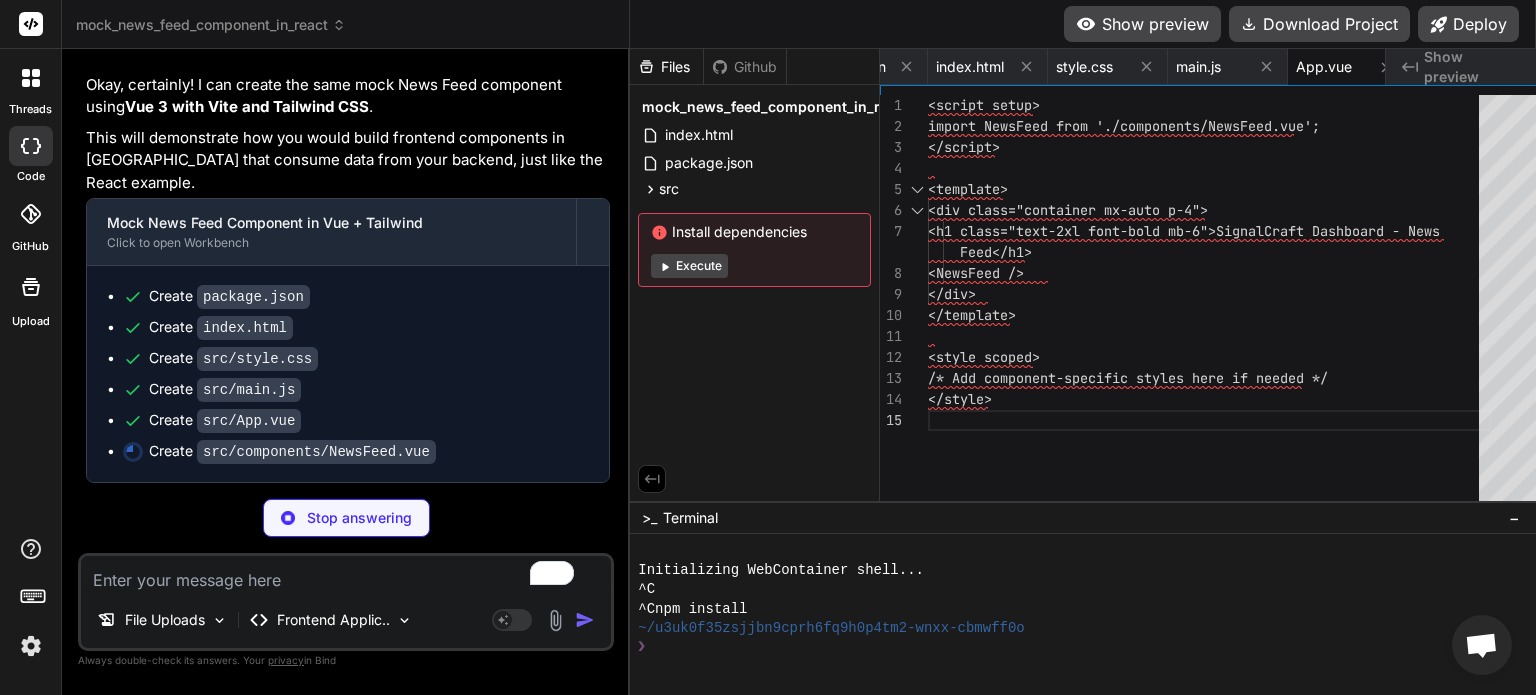 type on "x" 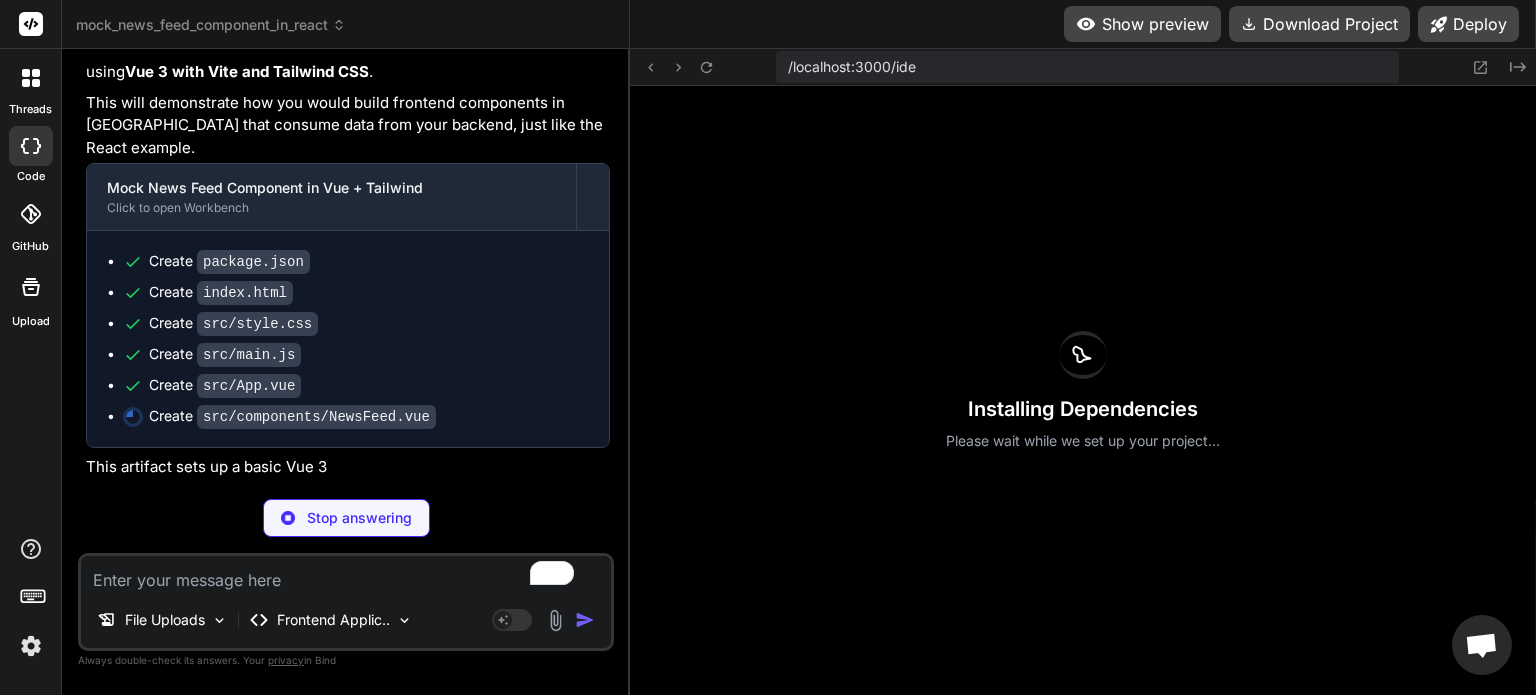 scroll, scrollTop: 0, scrollLeft: 238, axis: horizontal 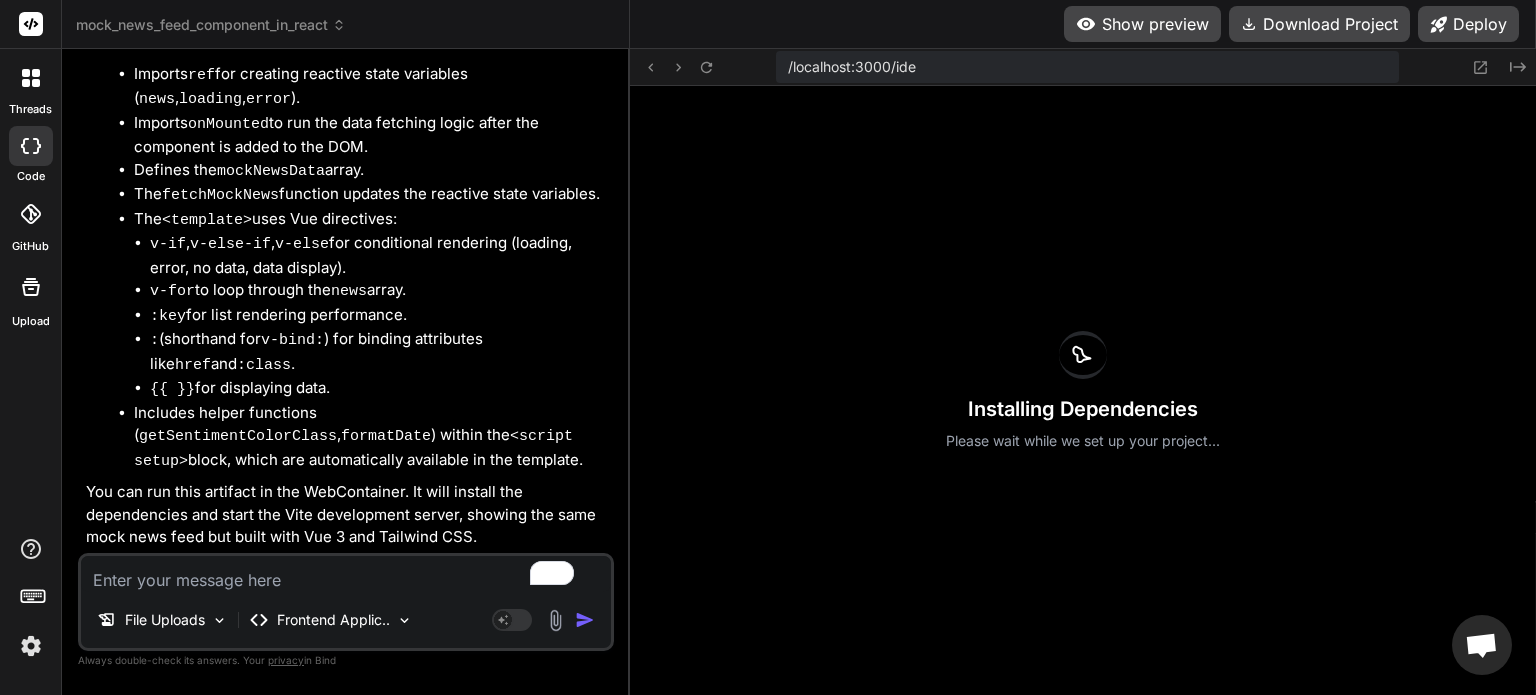 click on "Show preview" at bounding box center (1142, 24) 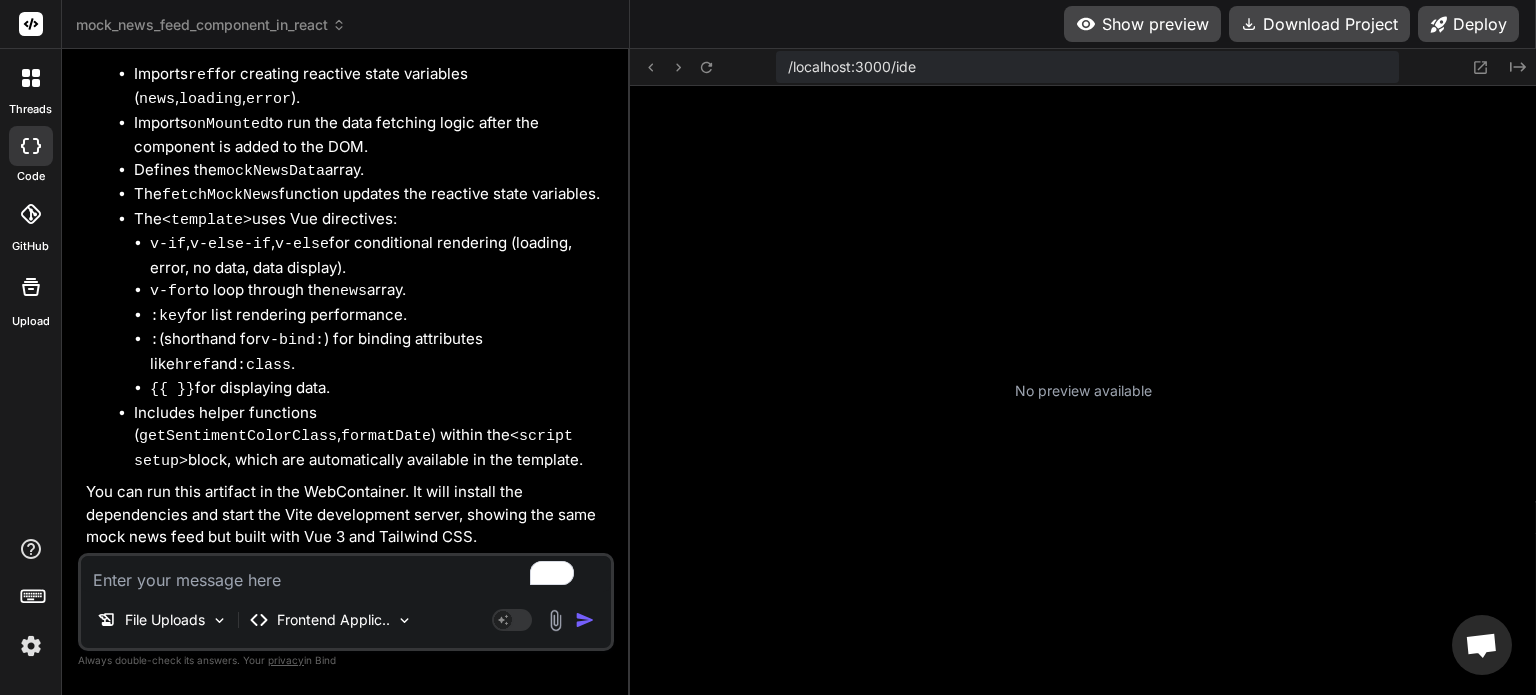 scroll, scrollTop: 38, scrollLeft: 0, axis: vertical 